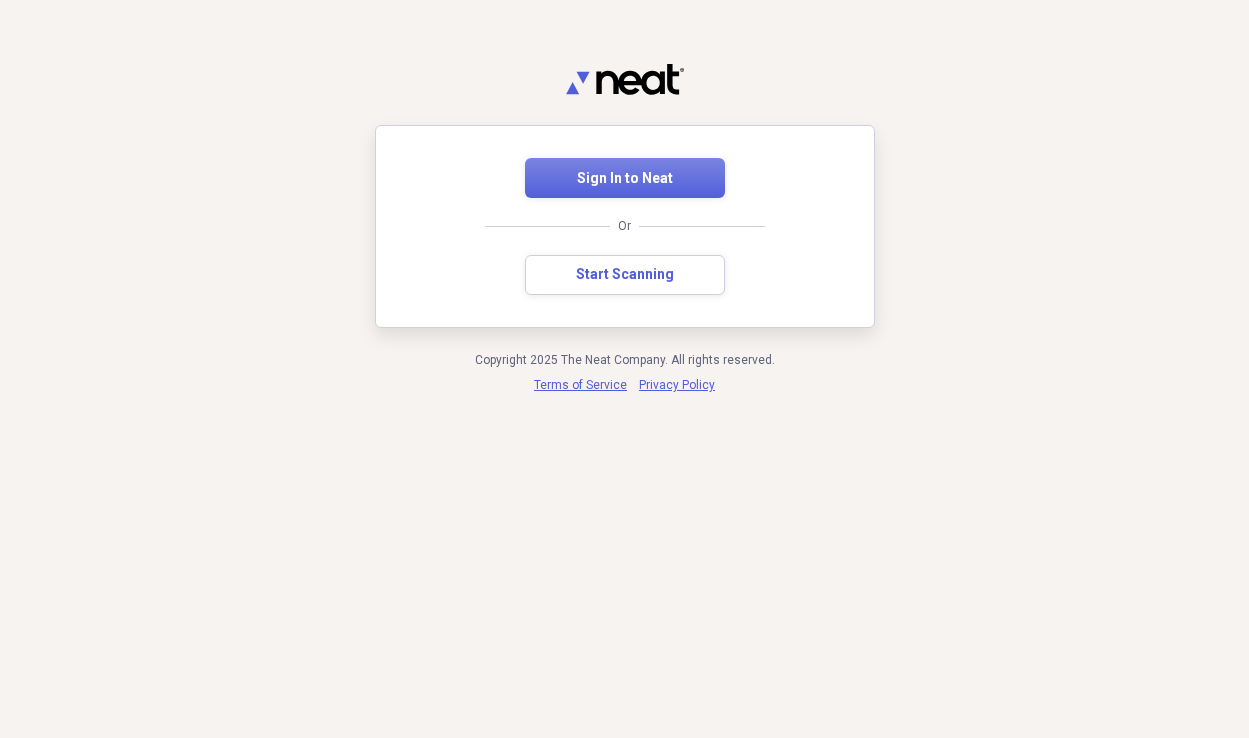 scroll, scrollTop: 0, scrollLeft: 0, axis: both 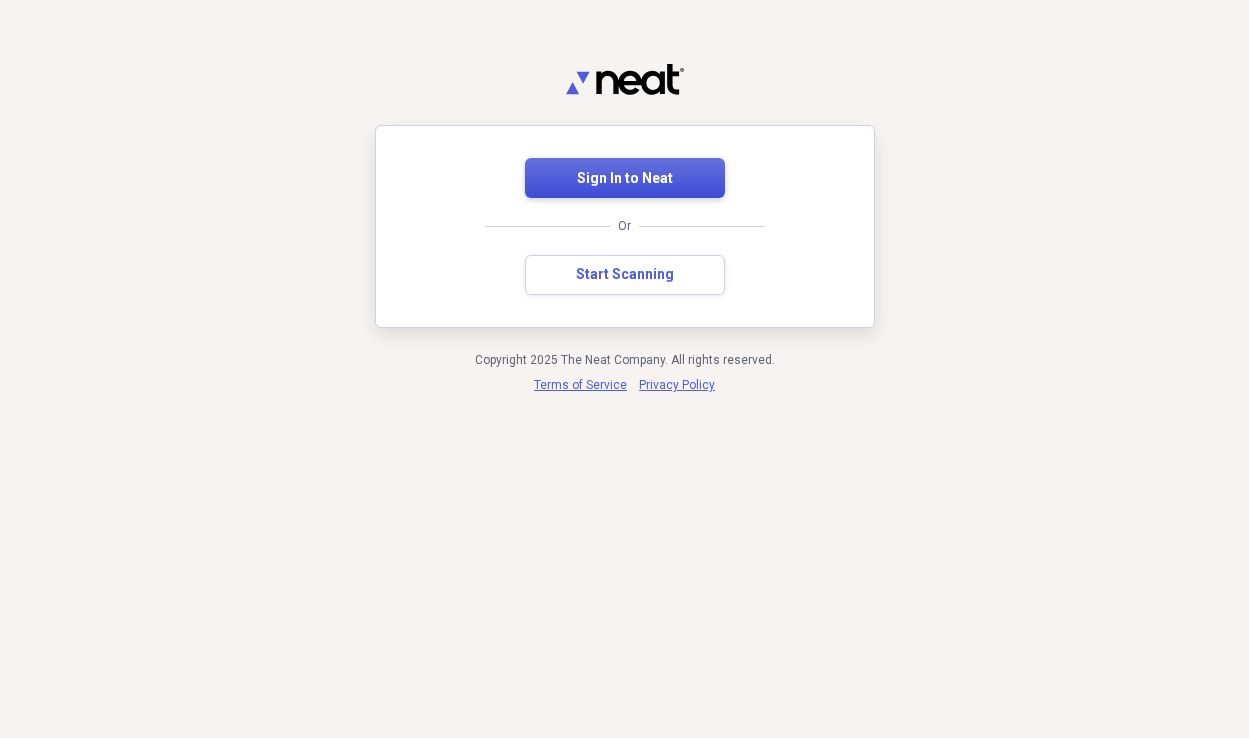 click on "Sign In to Neat" at bounding box center [625, 179] 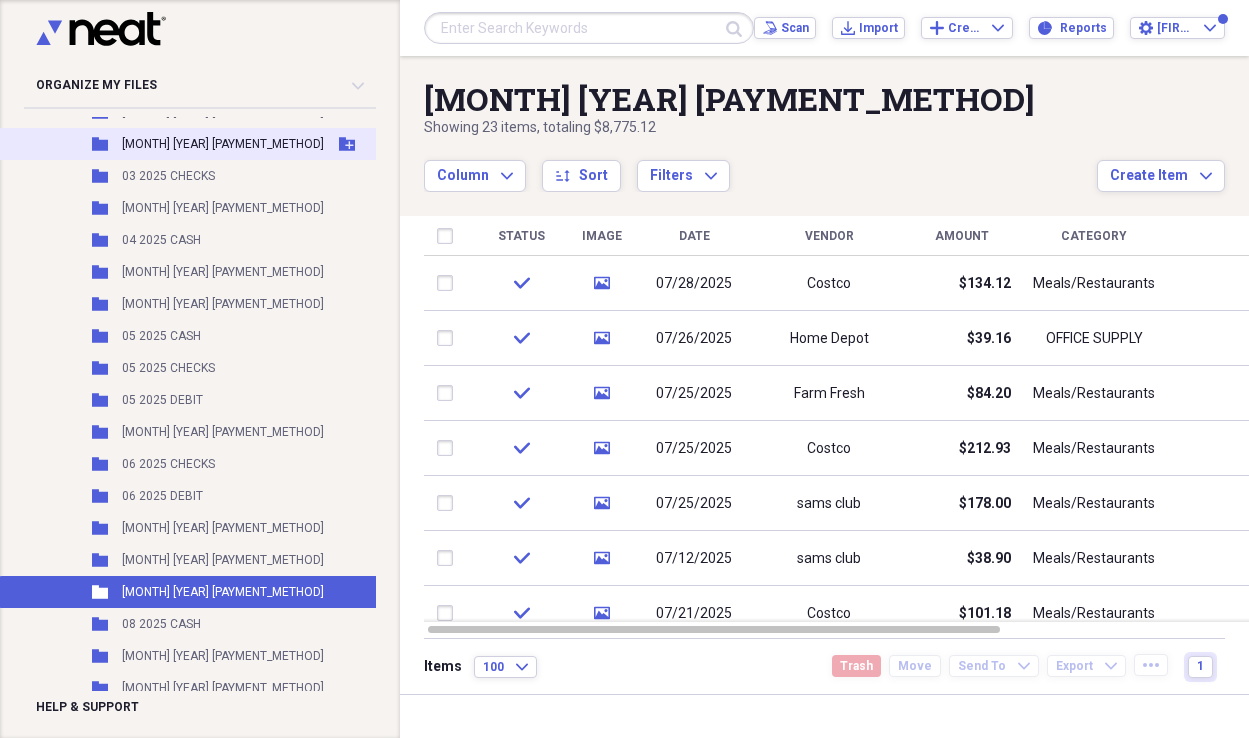 scroll, scrollTop: 408, scrollLeft: 0, axis: vertical 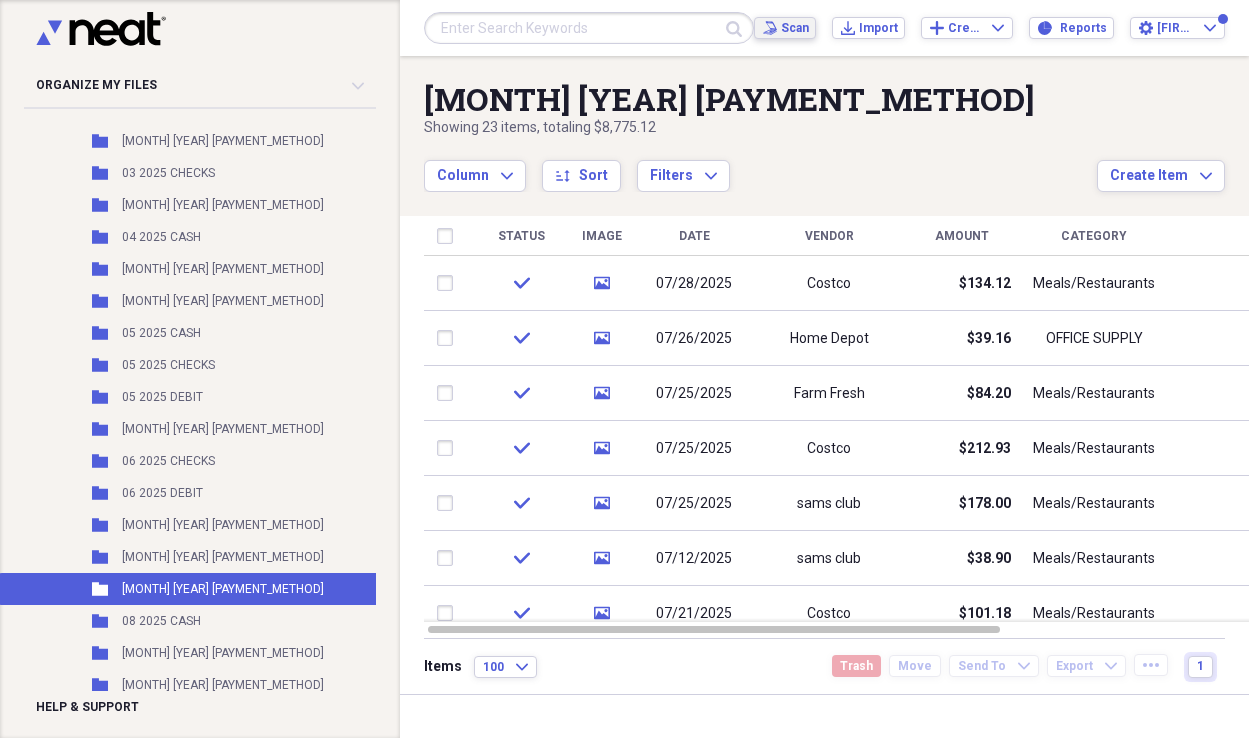 click on "Scan" at bounding box center [794, 28] 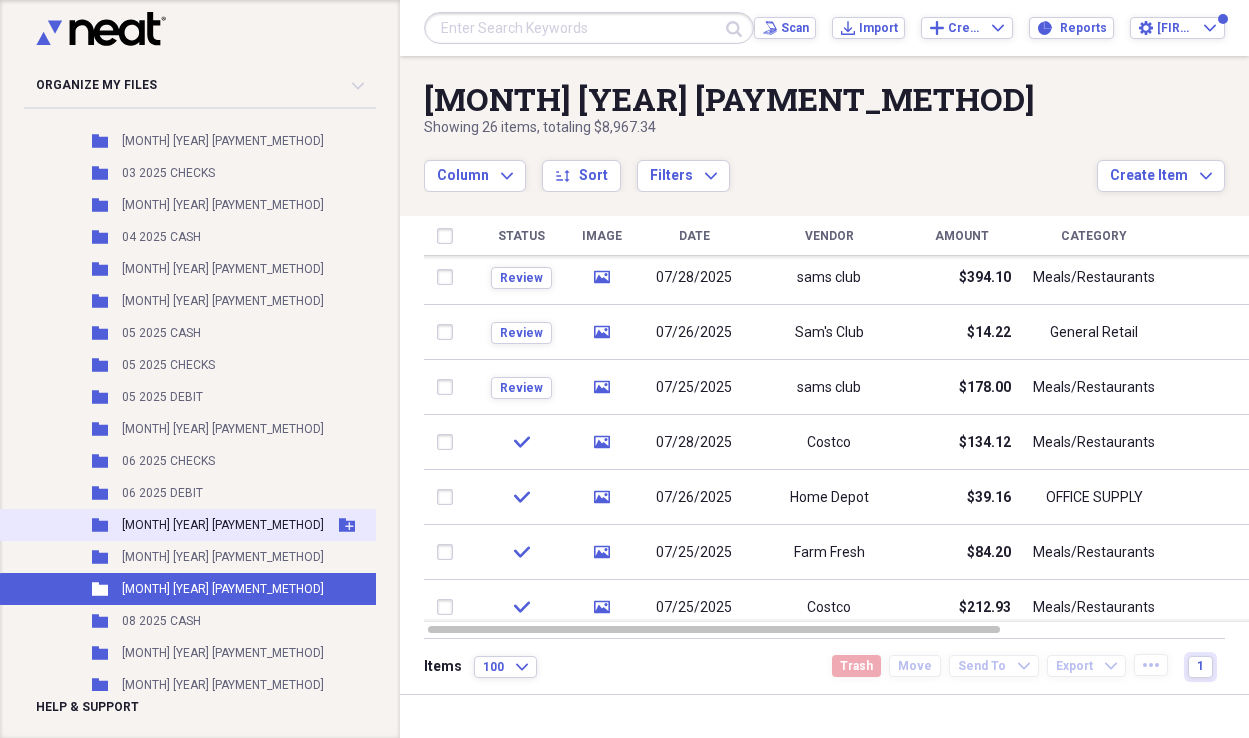 click on "[MONTH] [YEAR] [PAYMENT_METHOD]" at bounding box center (223, 525) 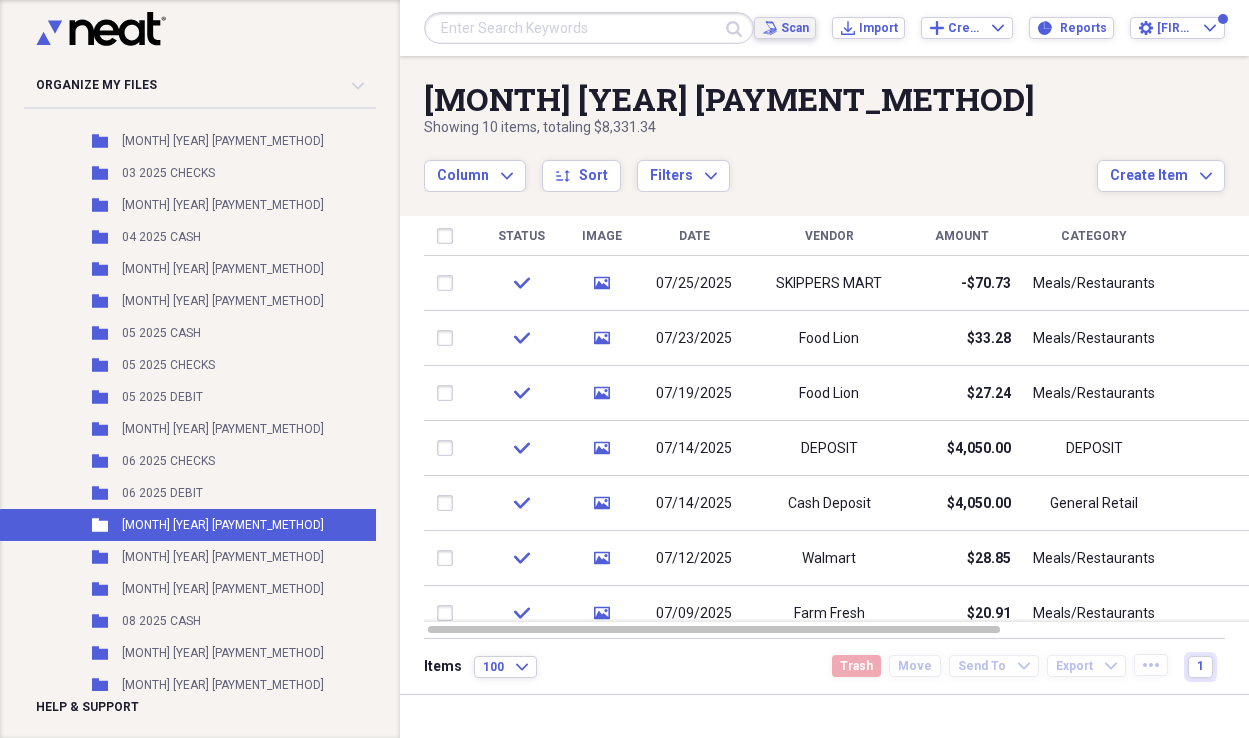 click on "Scan" at bounding box center (794, 28) 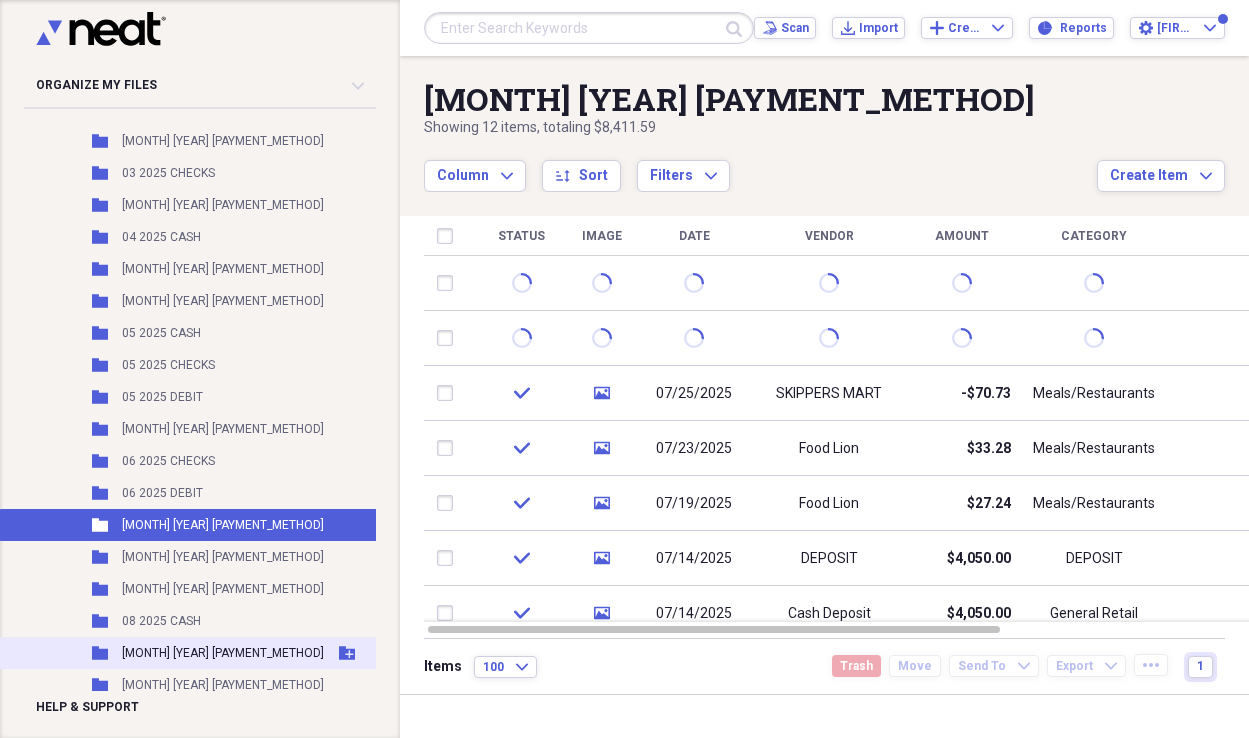 click on "[MONTH] [YEAR] [PAYMENT_METHOD]" at bounding box center [223, 653] 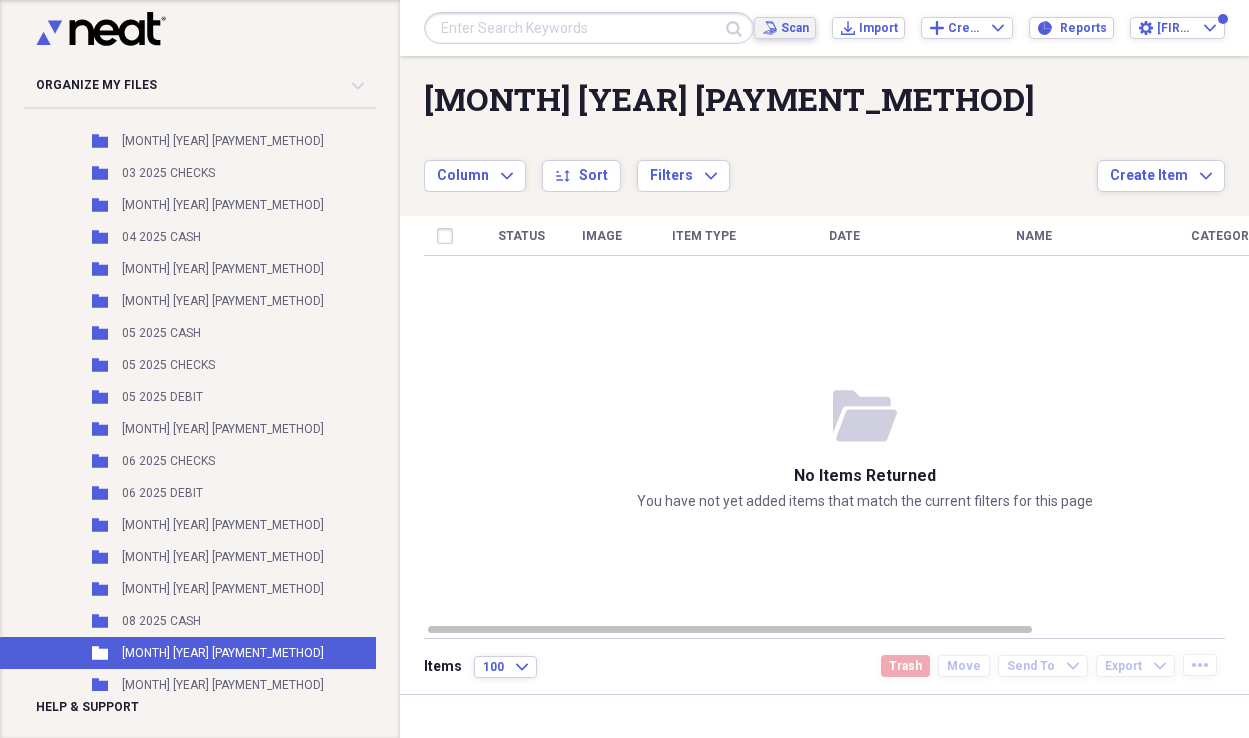 click on "Scan" at bounding box center [794, 28] 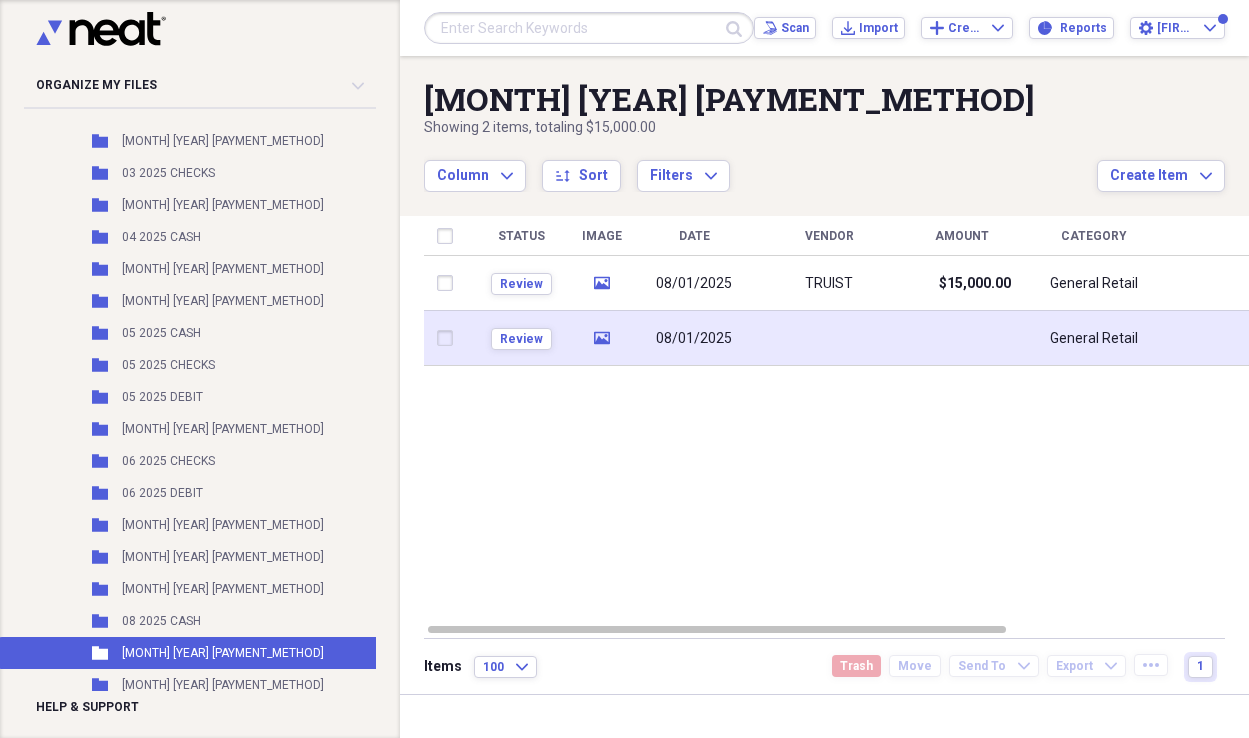 click at bounding box center [961, 338] 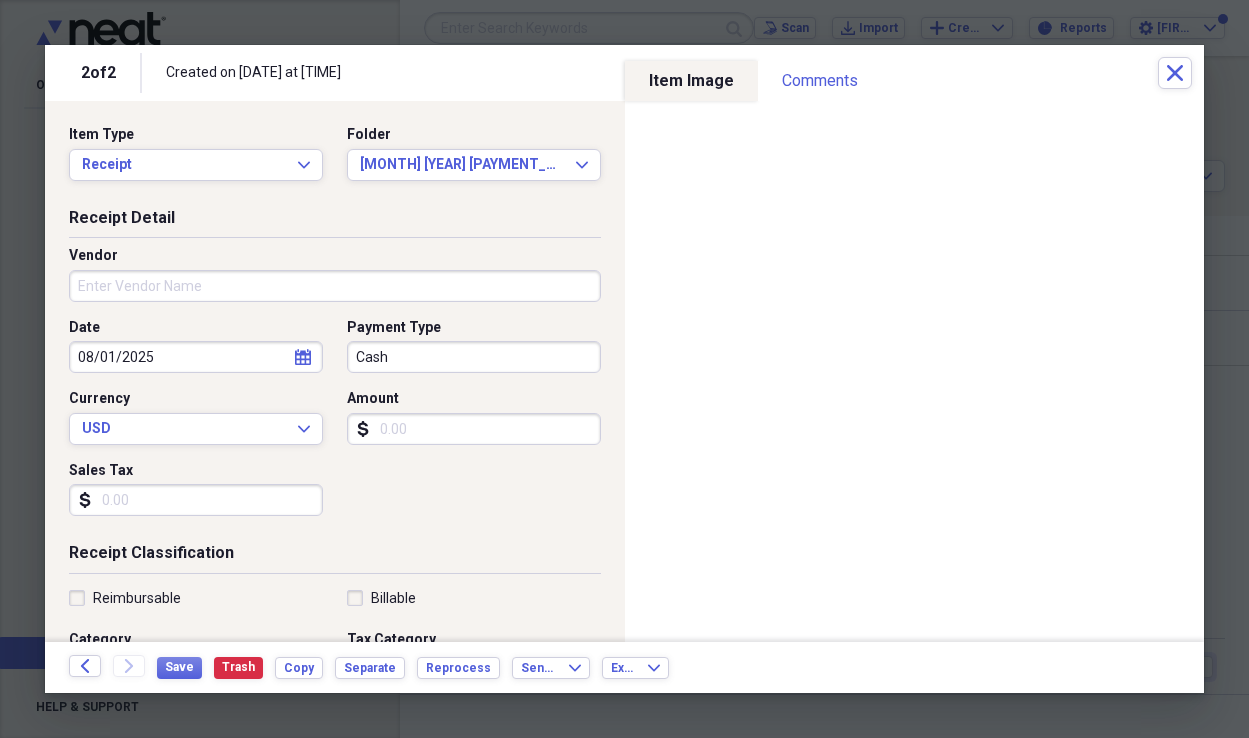 click on "Vendor" at bounding box center (335, 286) 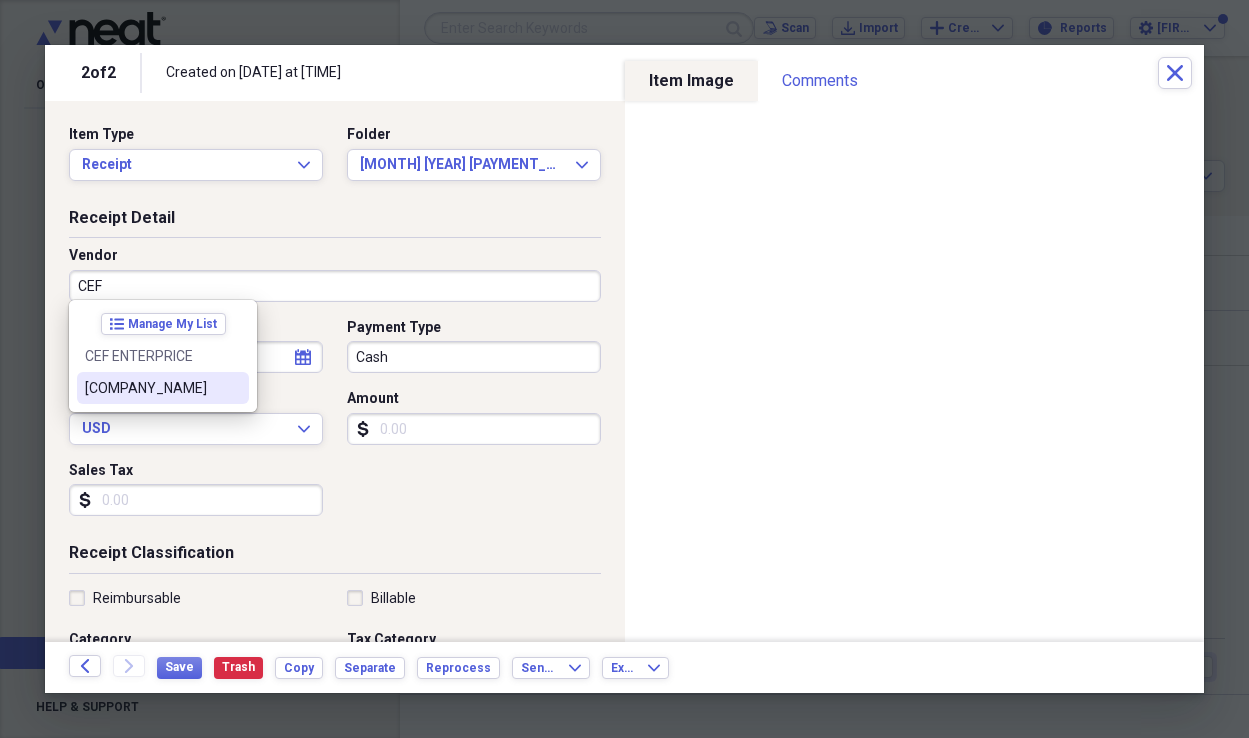 click on "[COMPANY_NAME]" at bounding box center (151, 388) 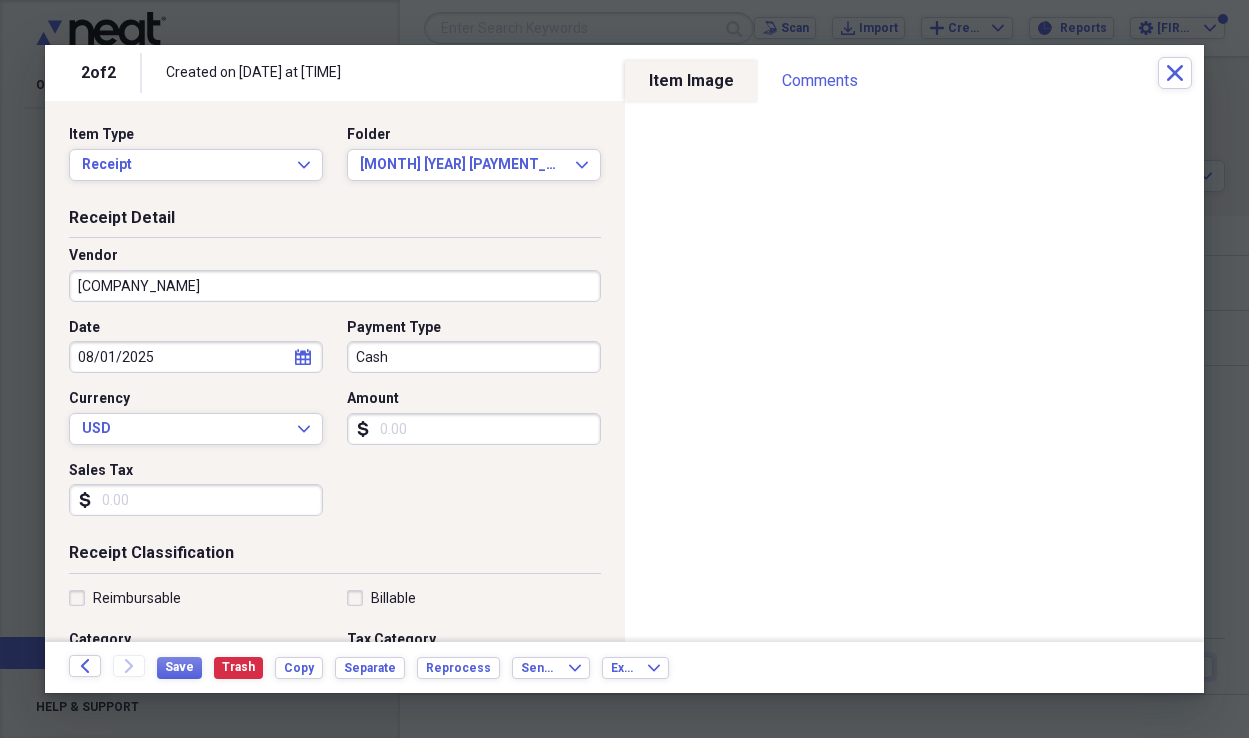 type on "Meals/Restaurant" 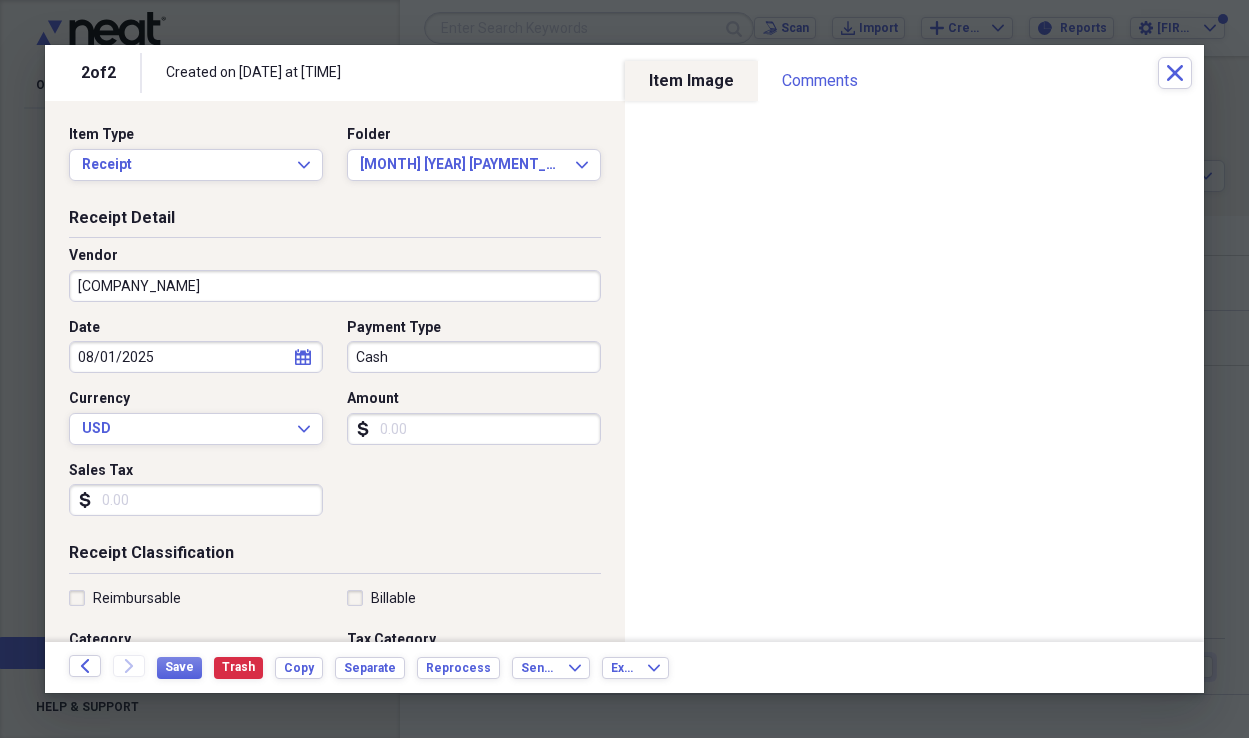 click on "Cash" at bounding box center (474, 357) 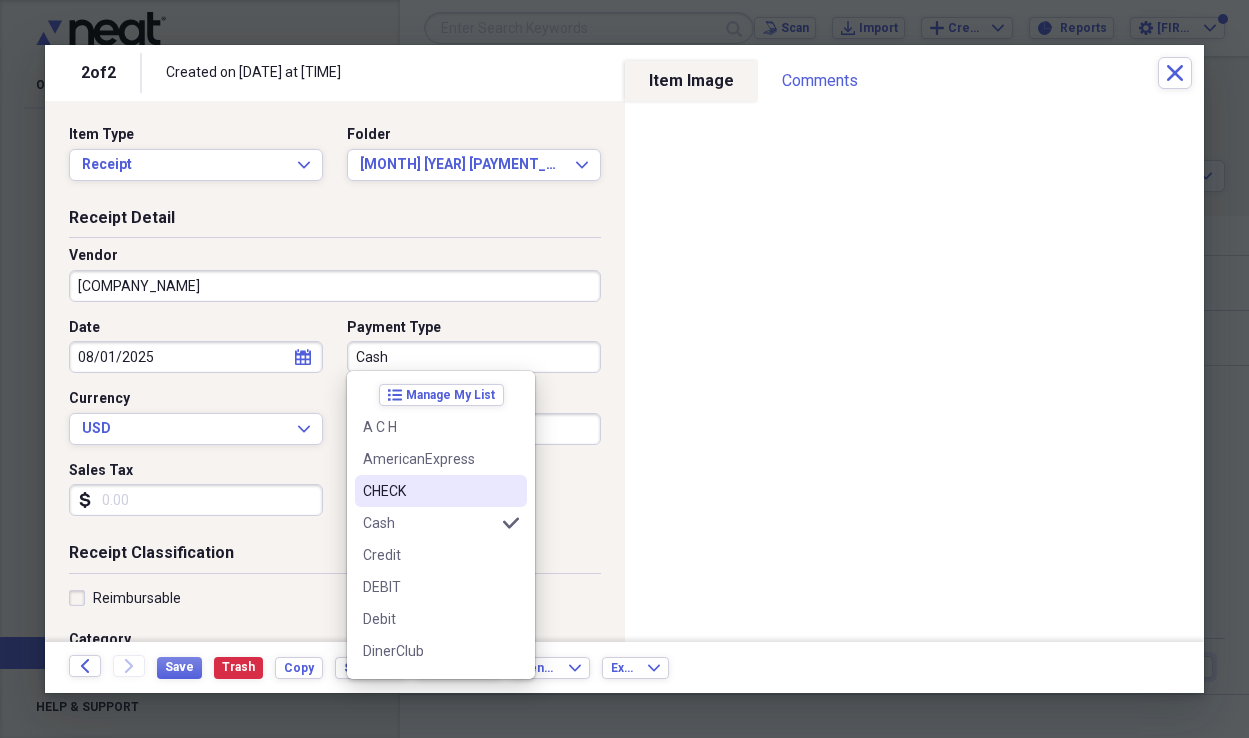 click on "CHECK" at bounding box center (429, 491) 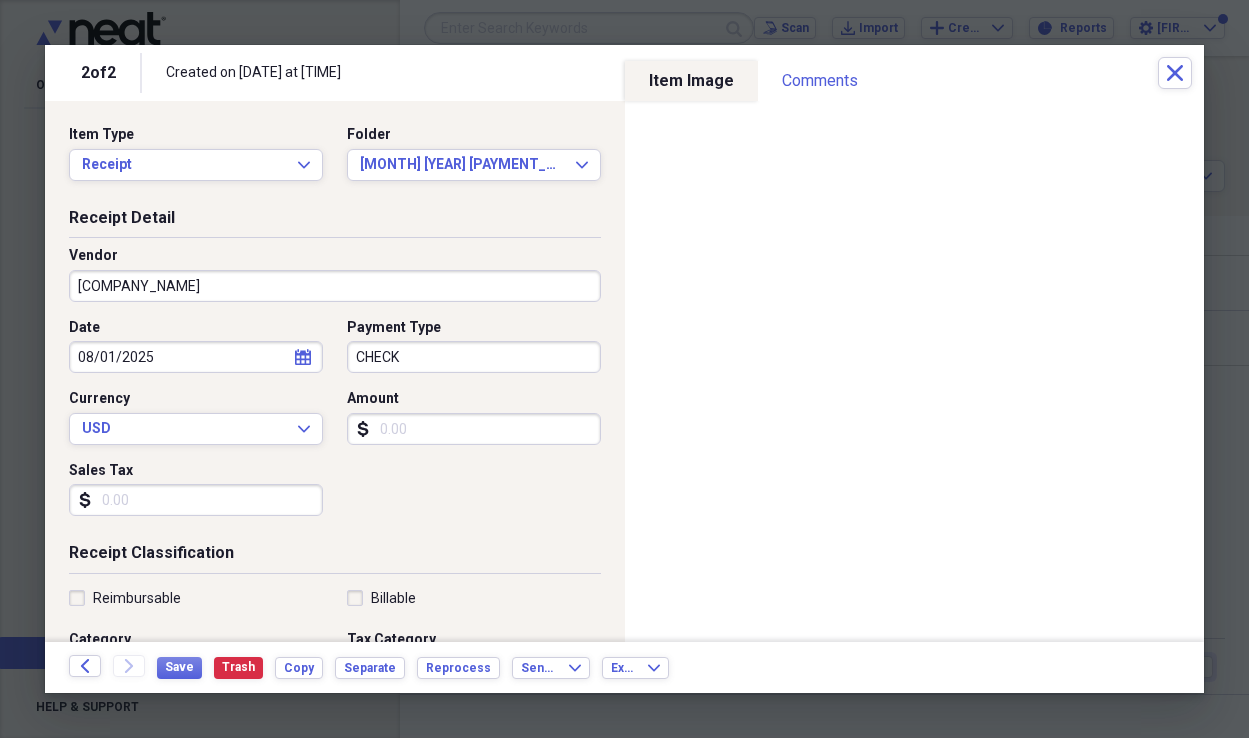 click on "Amount" at bounding box center [474, 429] 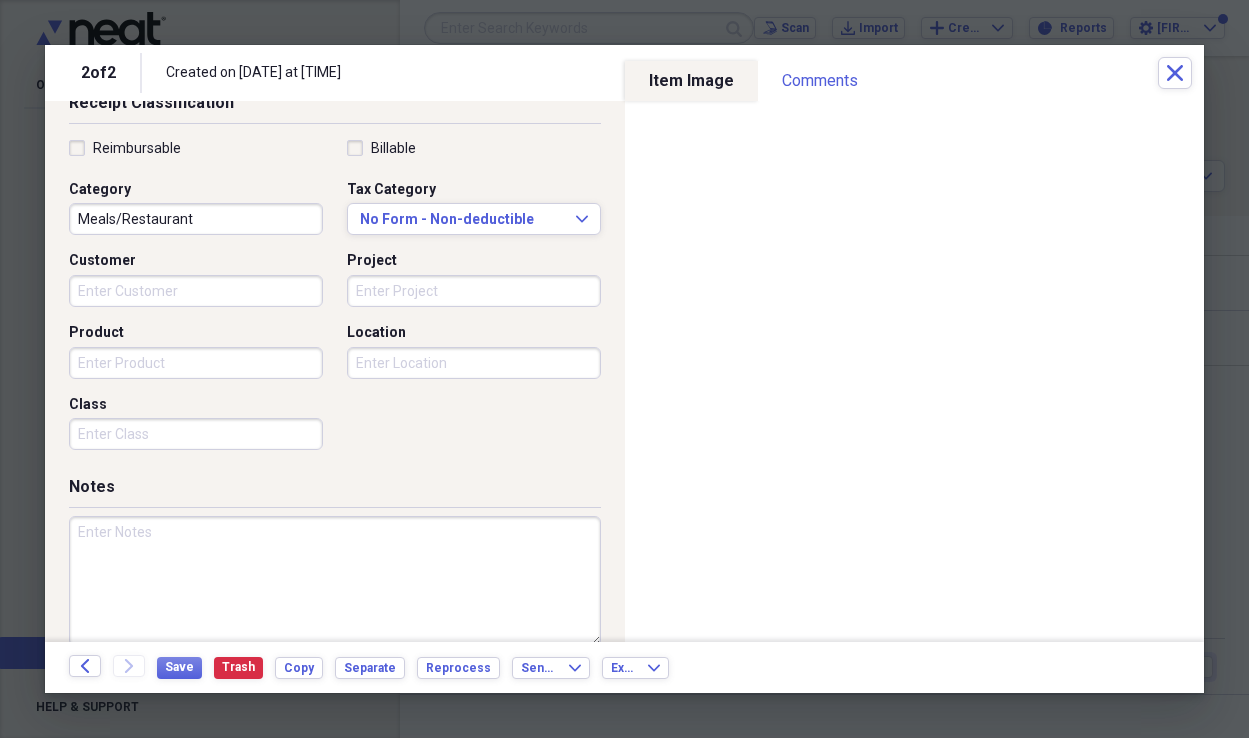 scroll, scrollTop: 466, scrollLeft: 0, axis: vertical 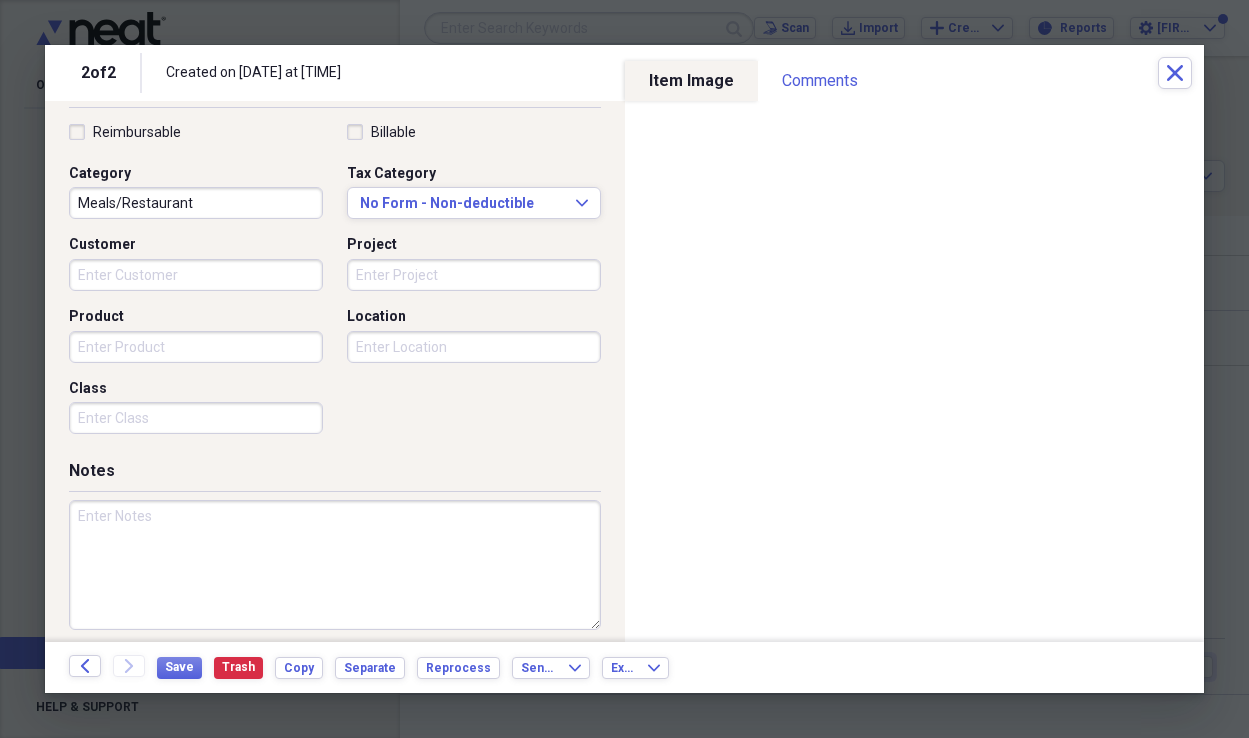 type on "379.00" 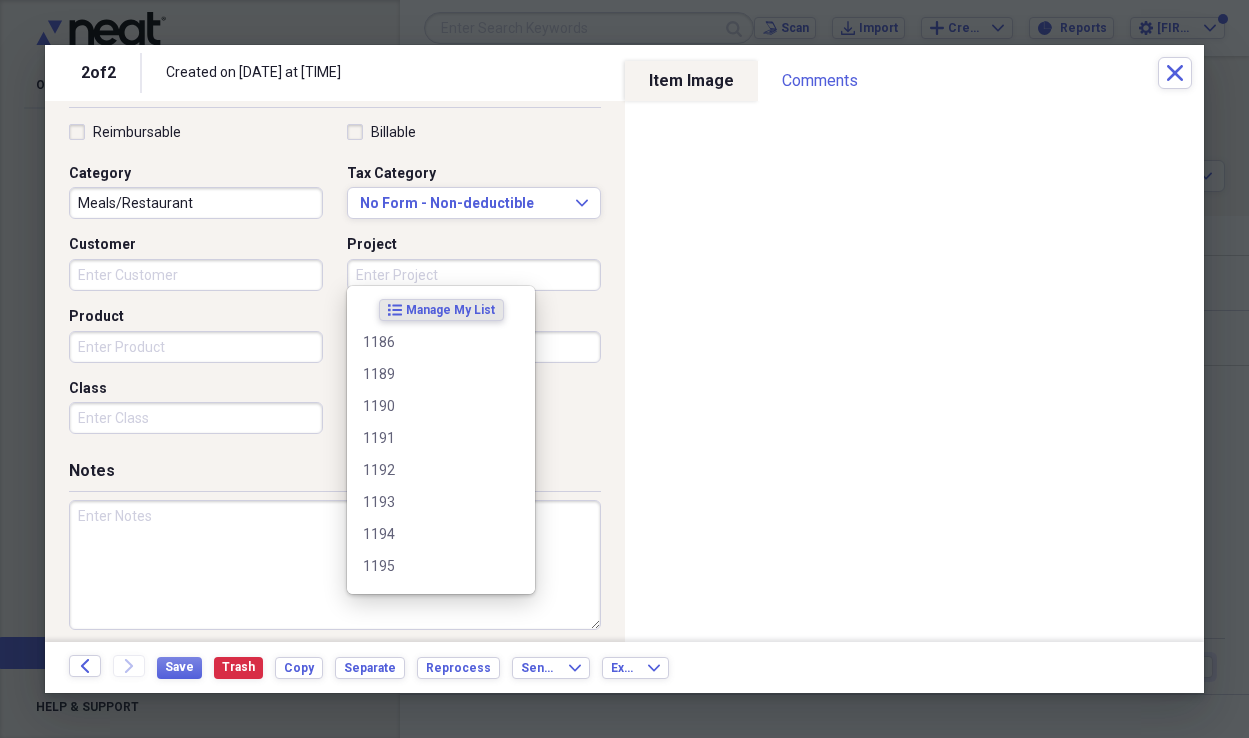 type on "C" 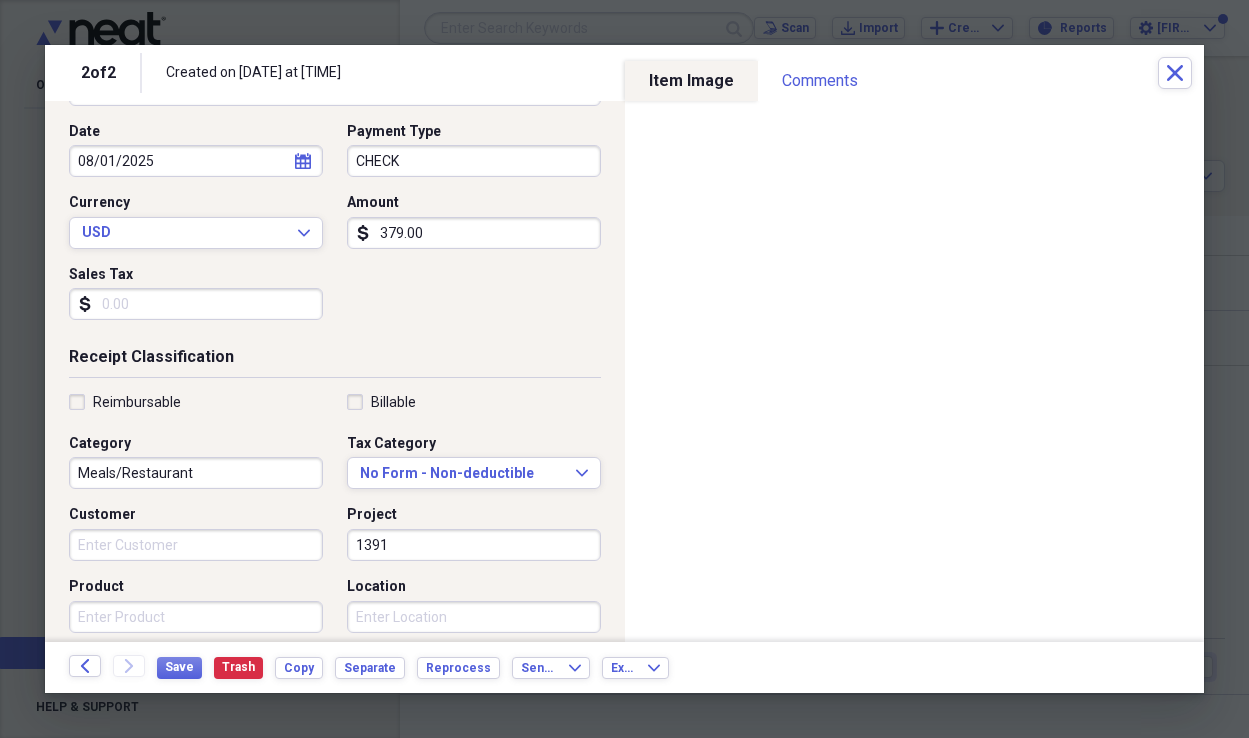 scroll, scrollTop: 188, scrollLeft: 0, axis: vertical 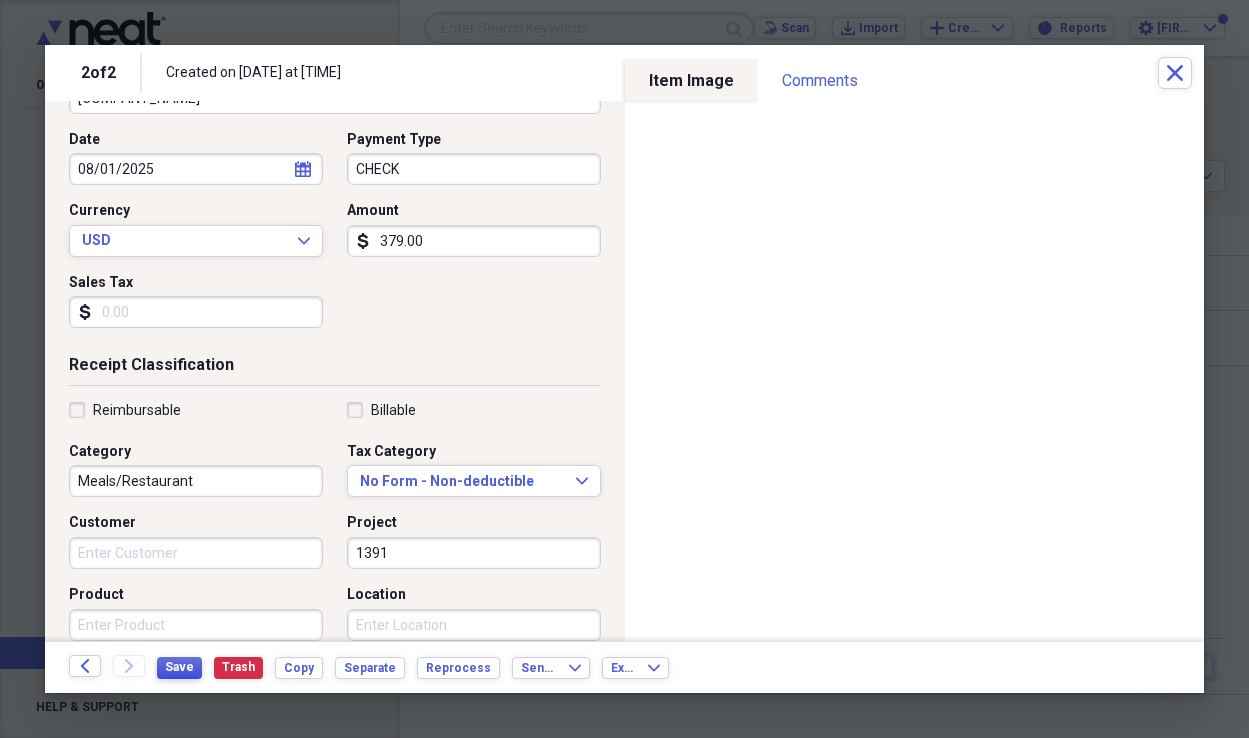 type on "1391" 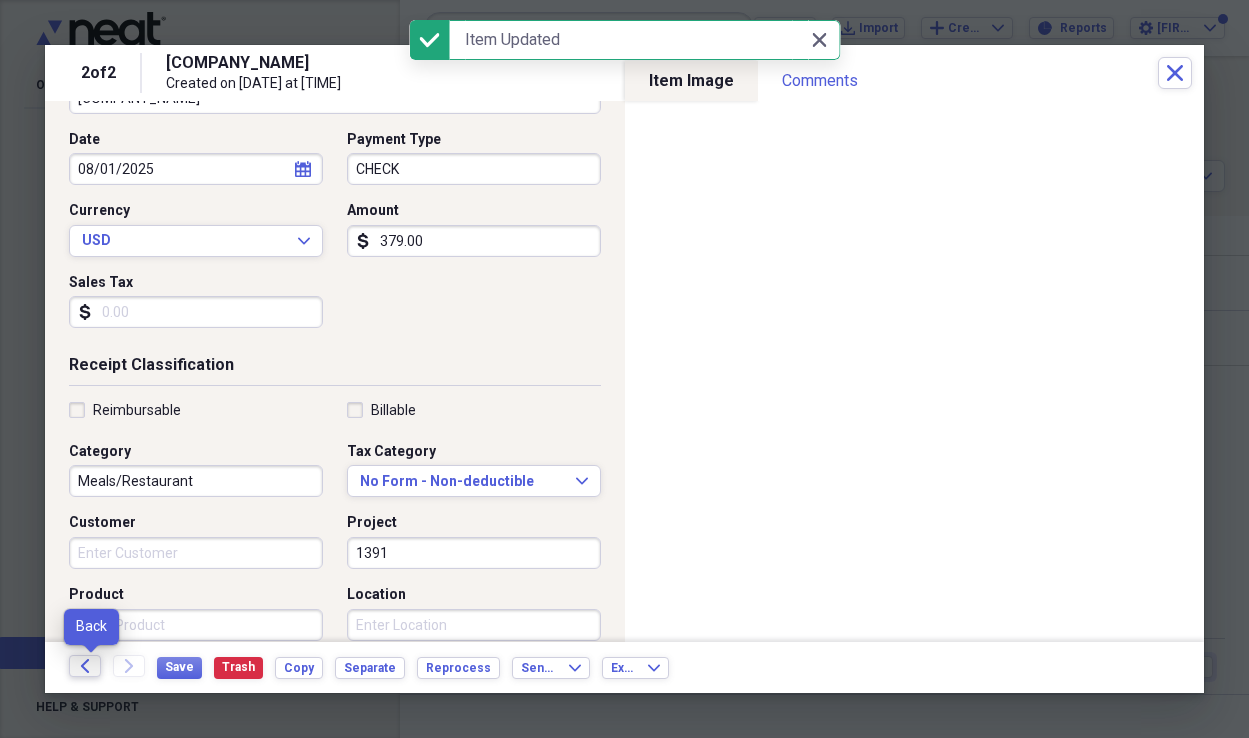 click on "Back" at bounding box center [85, 666] 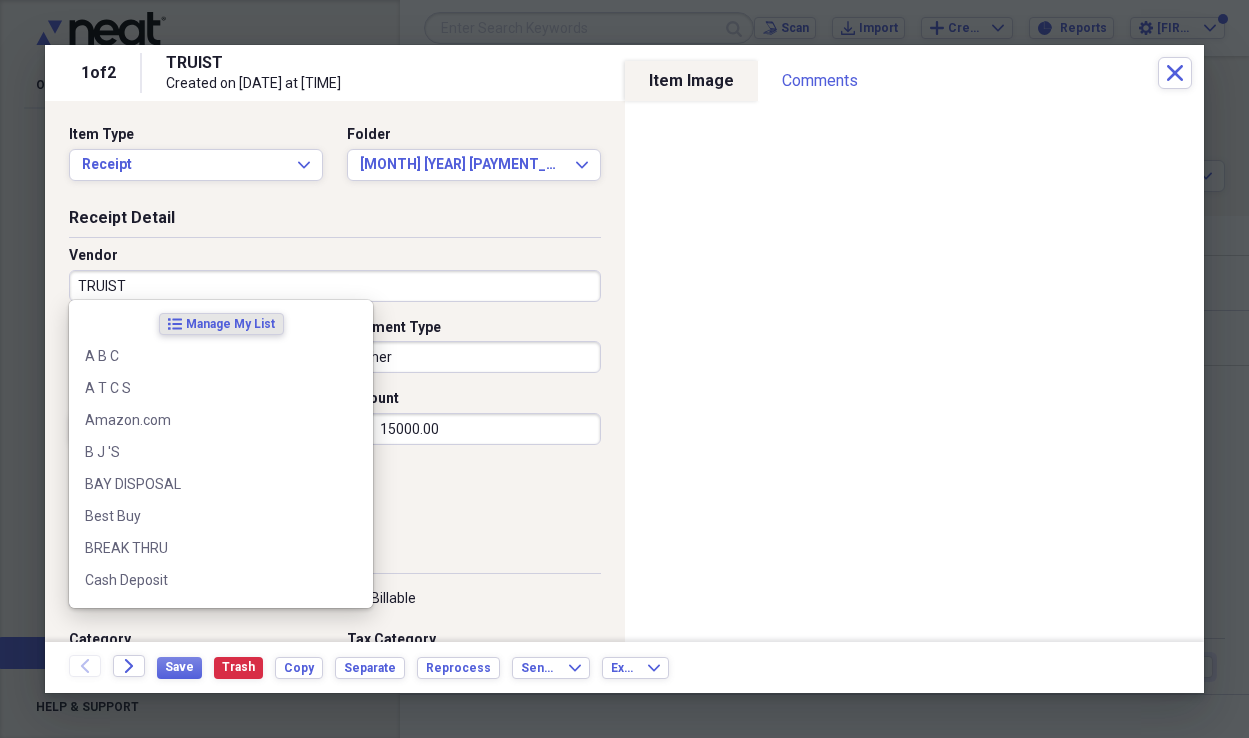 click on "TRUIST" at bounding box center [335, 286] 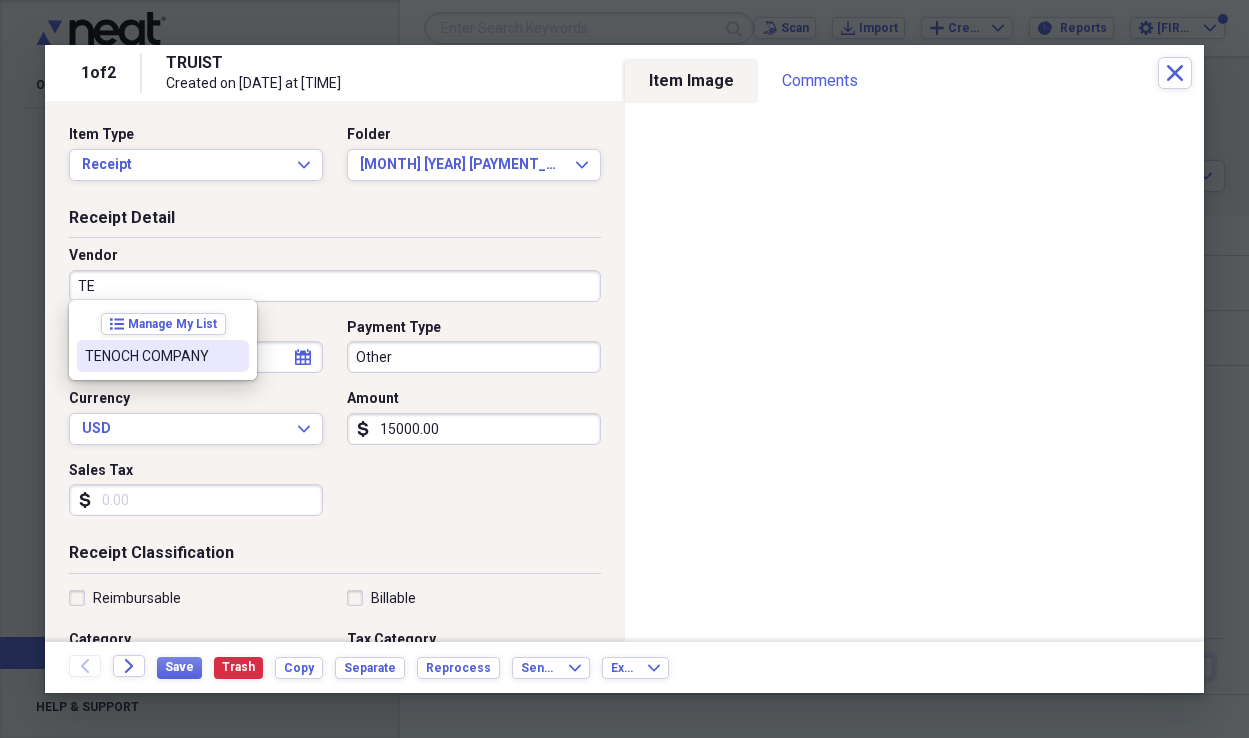 click on "TENOCH COMPANY" at bounding box center [163, 356] 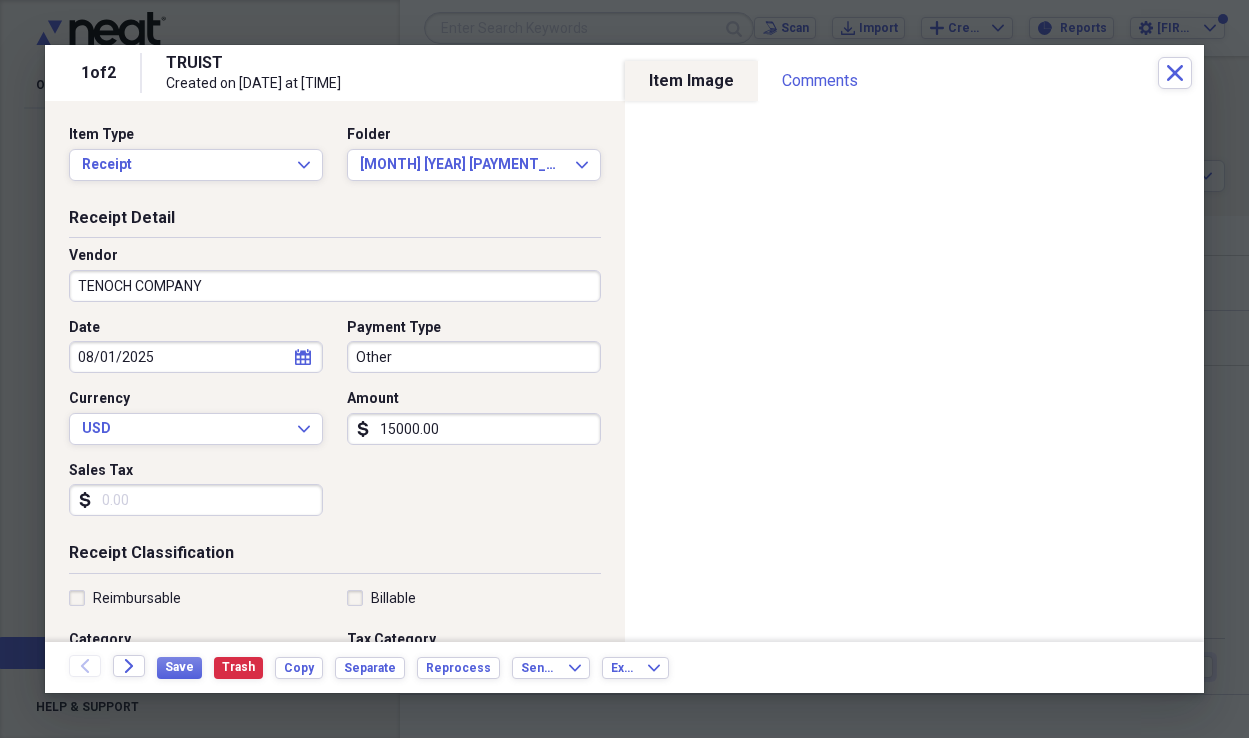 type on "CONSTRUCTION" 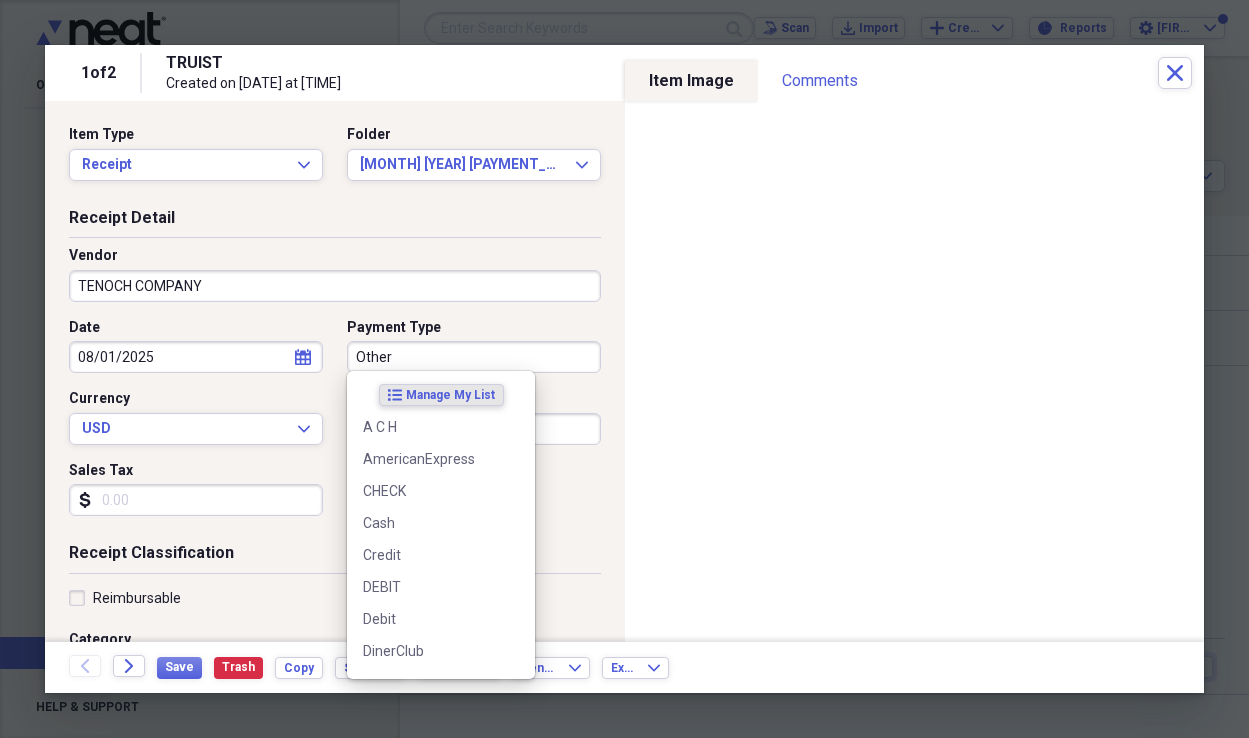 click on "Other" at bounding box center (474, 357) 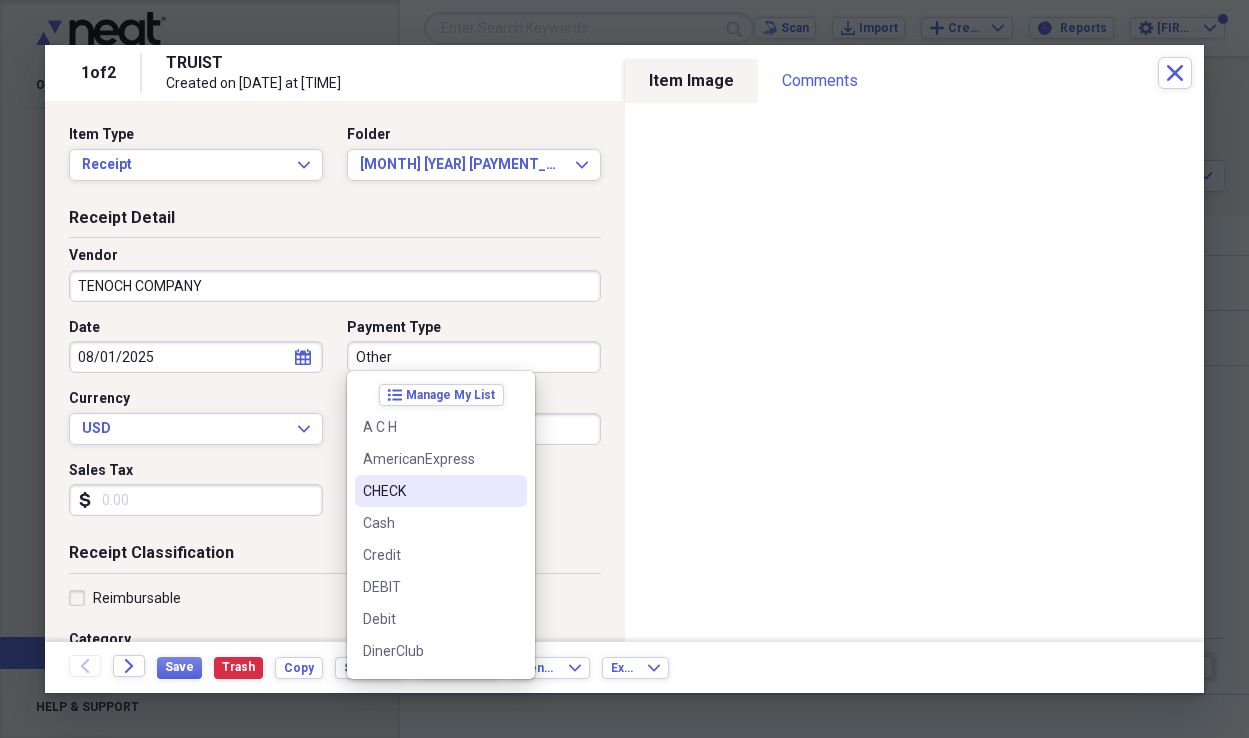 click on "CHECK" at bounding box center (429, 491) 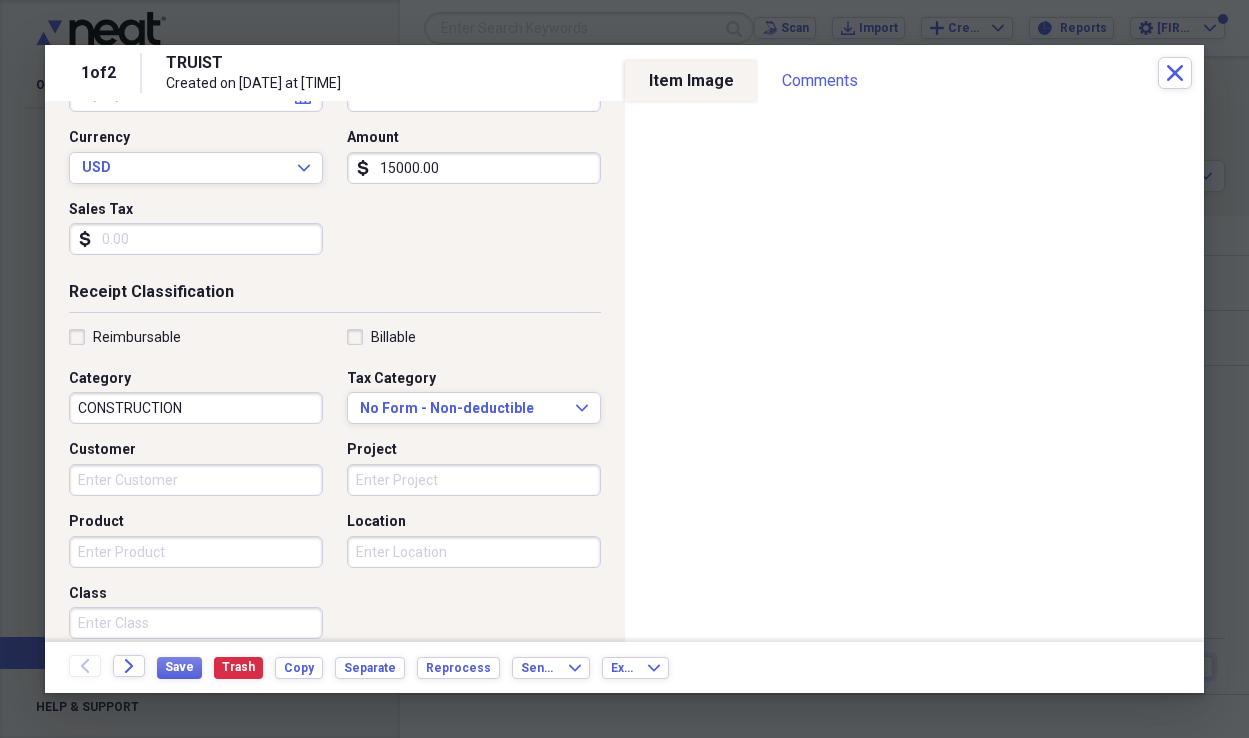 scroll, scrollTop: 264, scrollLeft: 0, axis: vertical 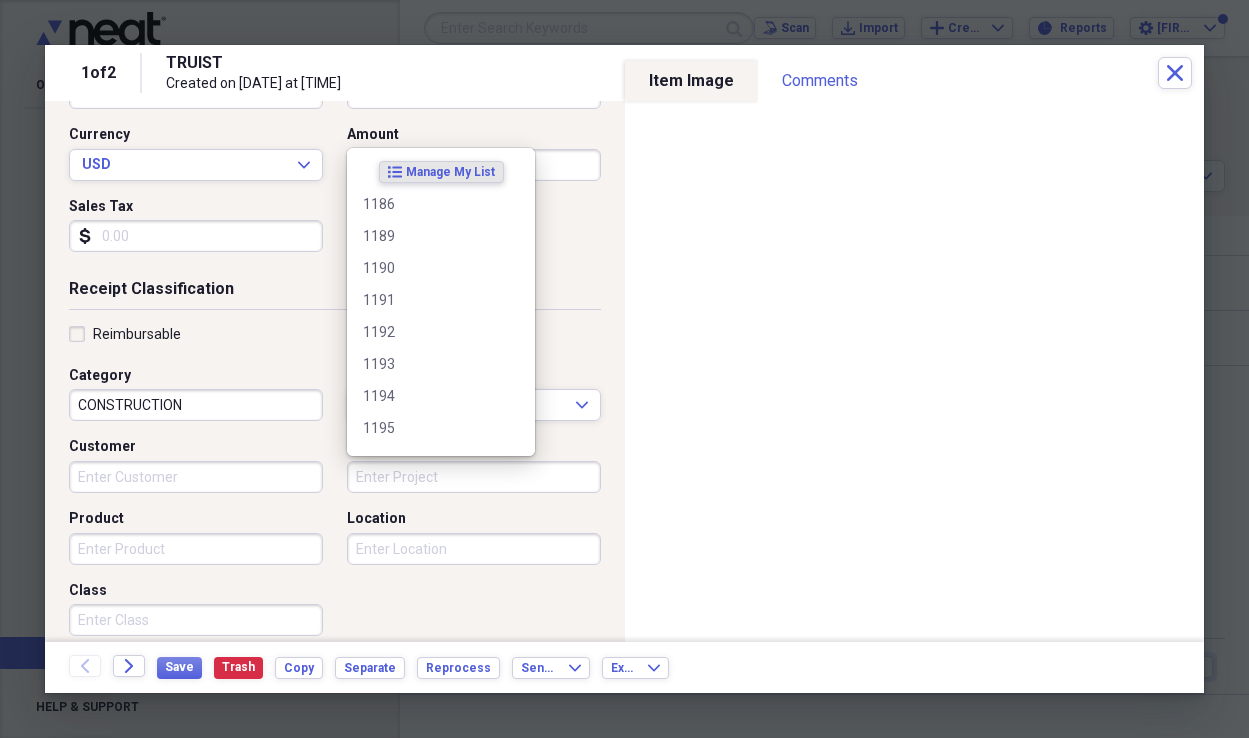 click on "Project" at bounding box center (474, 477) 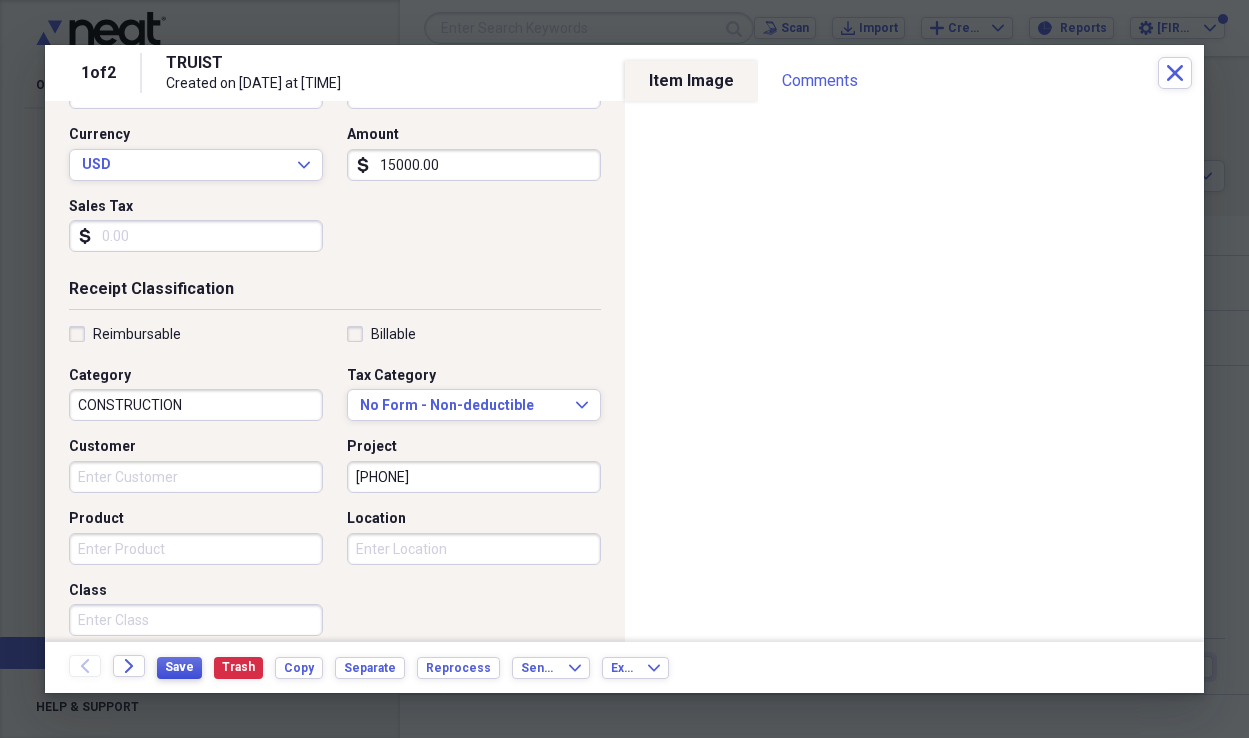 type on "[PHONE]" 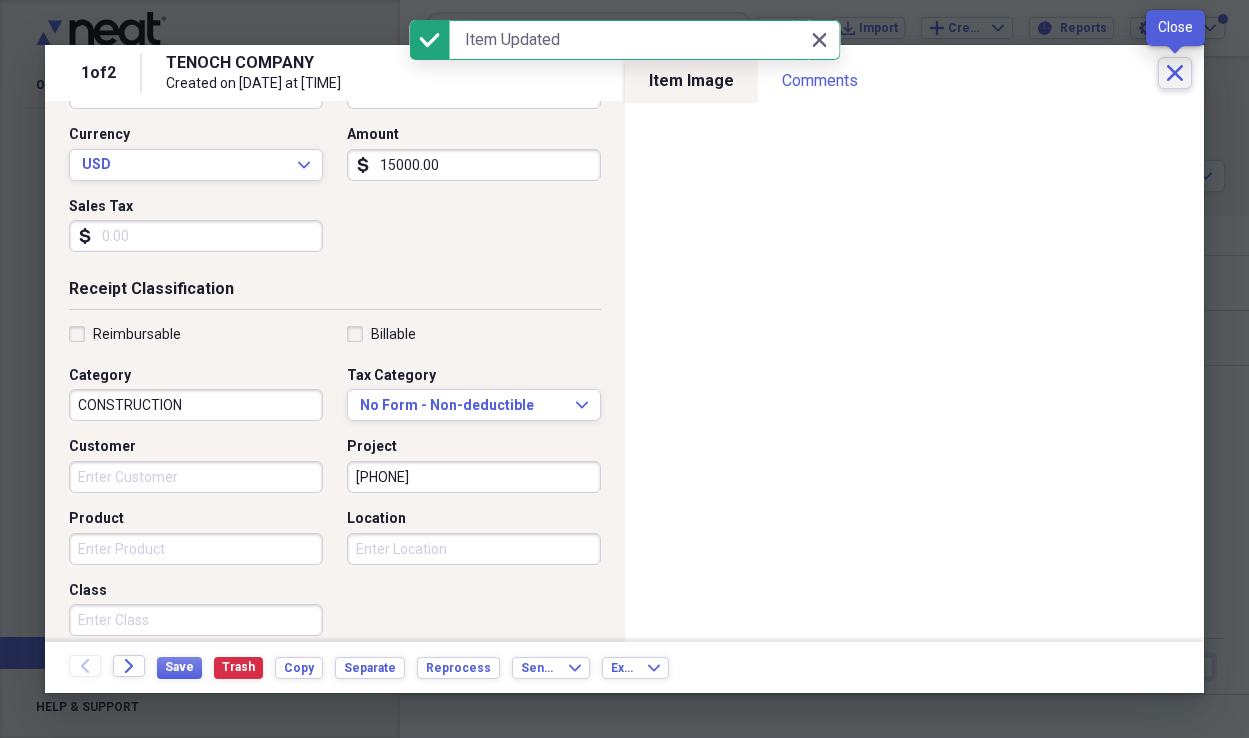click on "Close" at bounding box center (1175, 73) 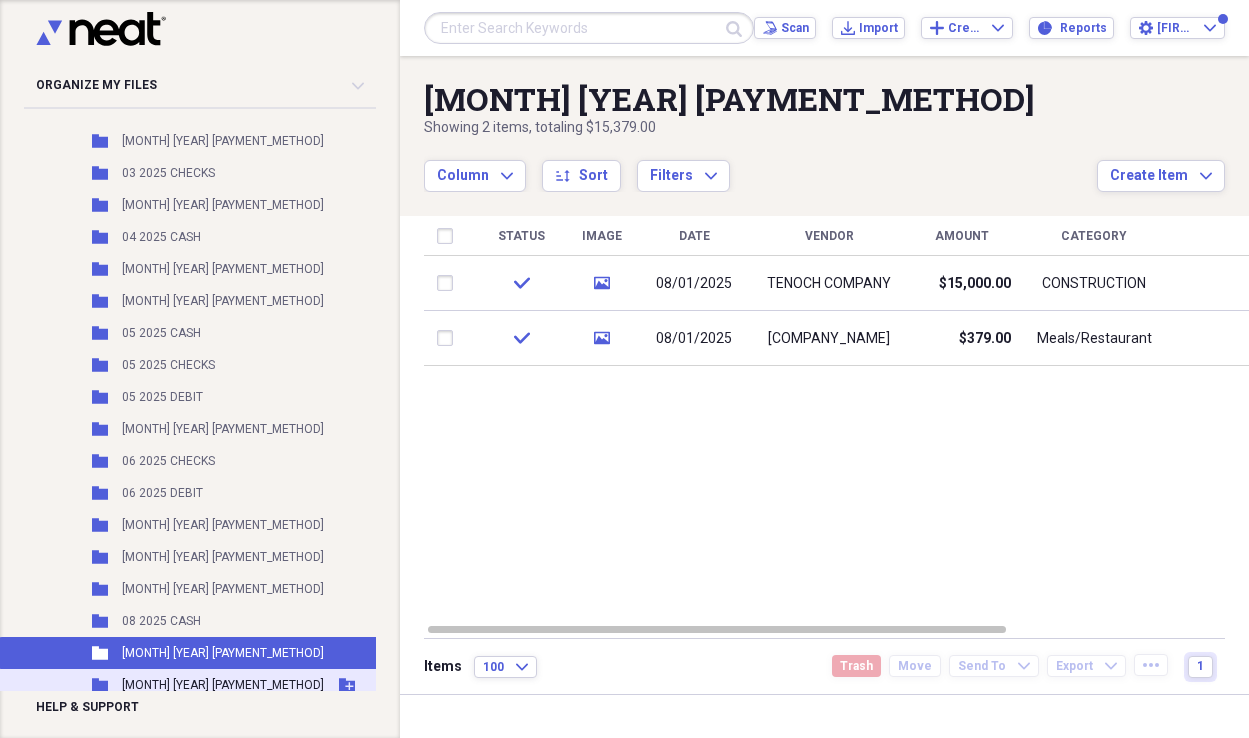 click on "[MONTH] [YEAR] [PAYMENT_METHOD]" at bounding box center [223, 685] 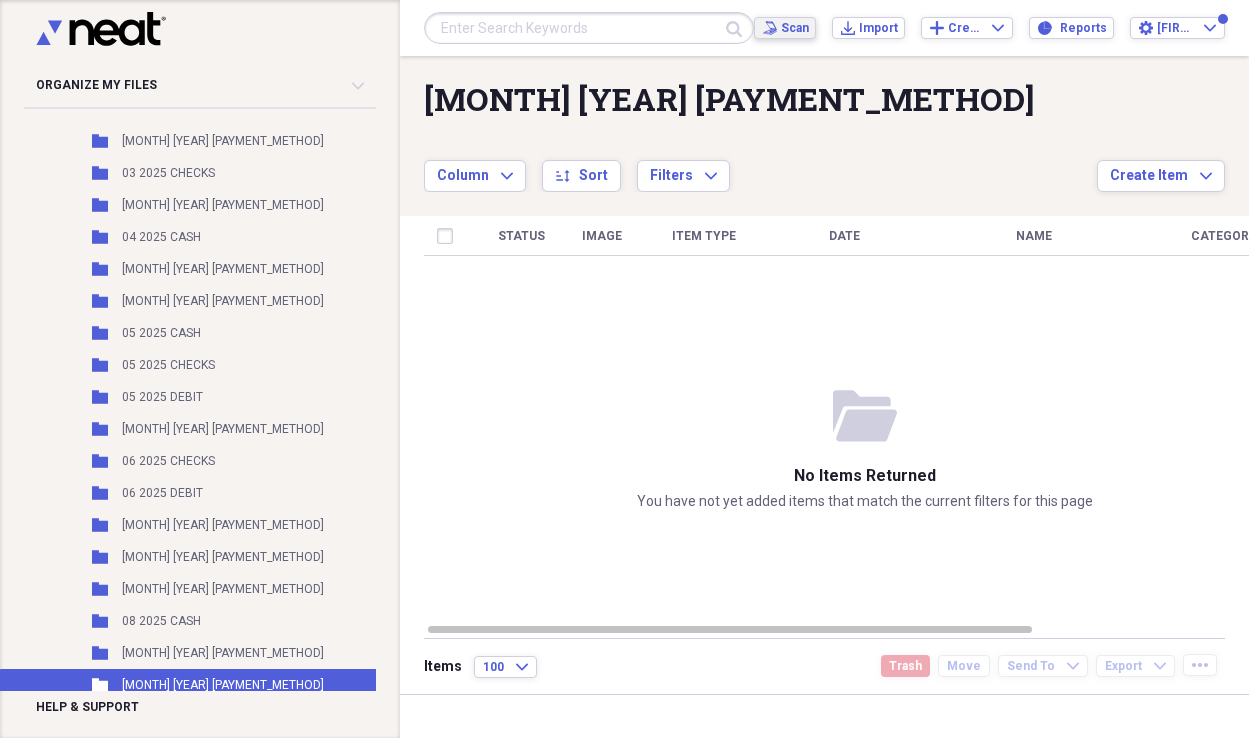 click on "Scan" at bounding box center [794, 28] 